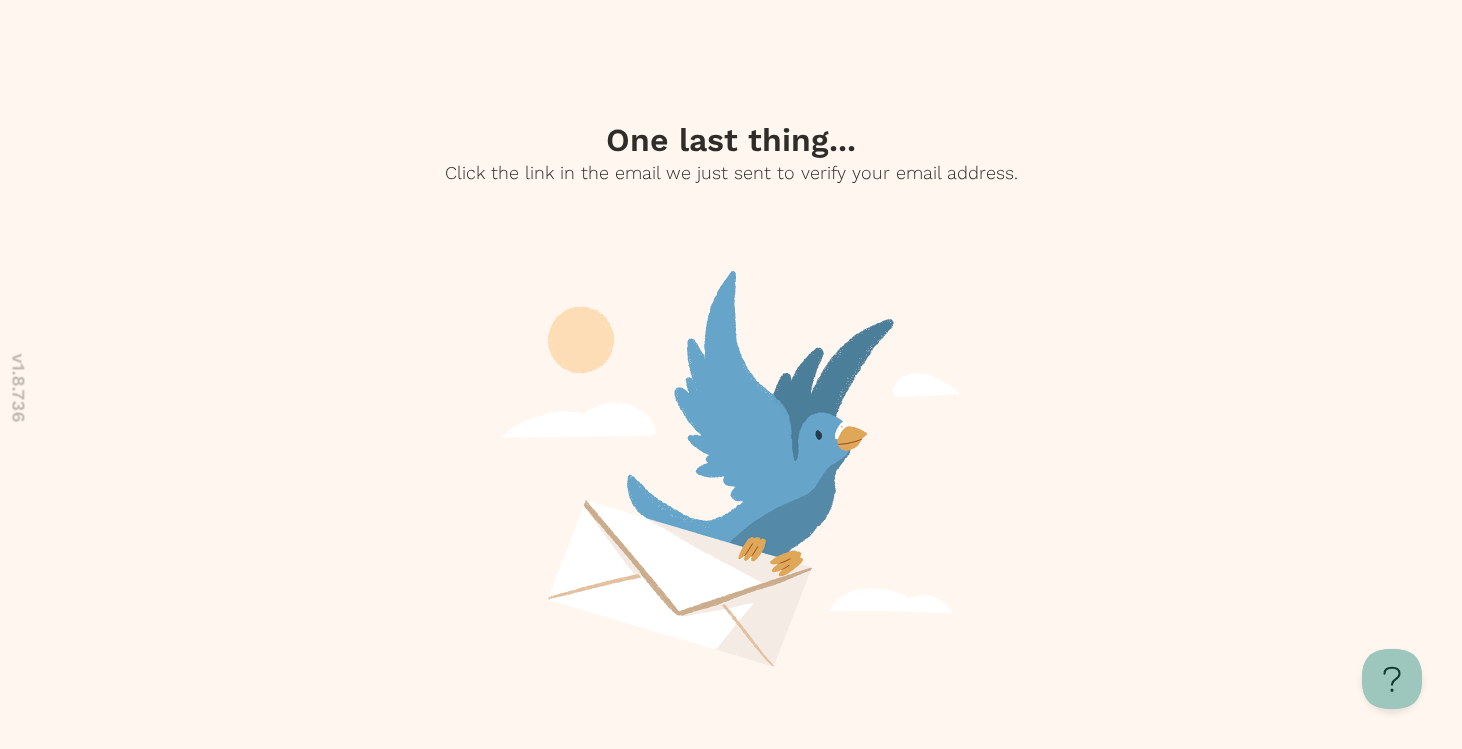 scroll, scrollTop: 208, scrollLeft: 0, axis: vertical 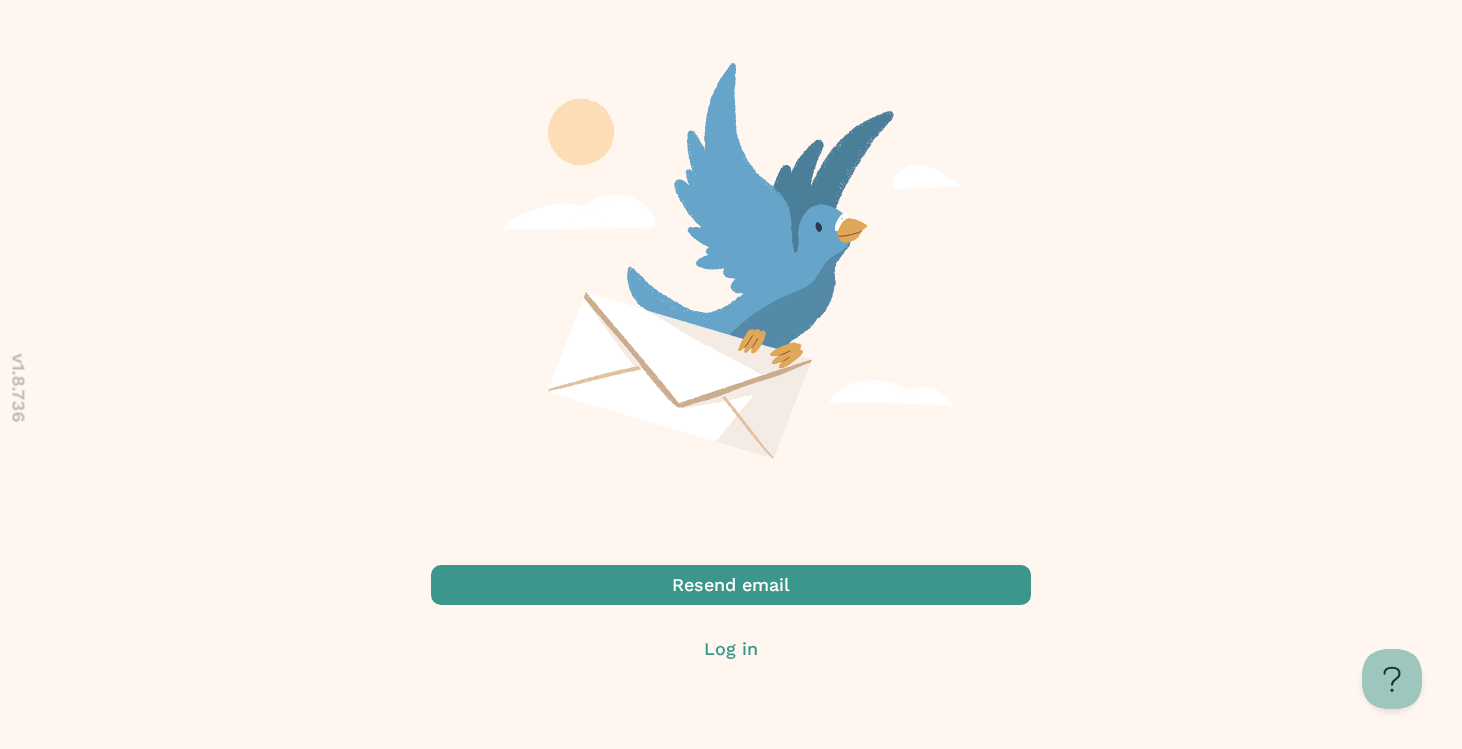 click at bounding box center (731, 649) 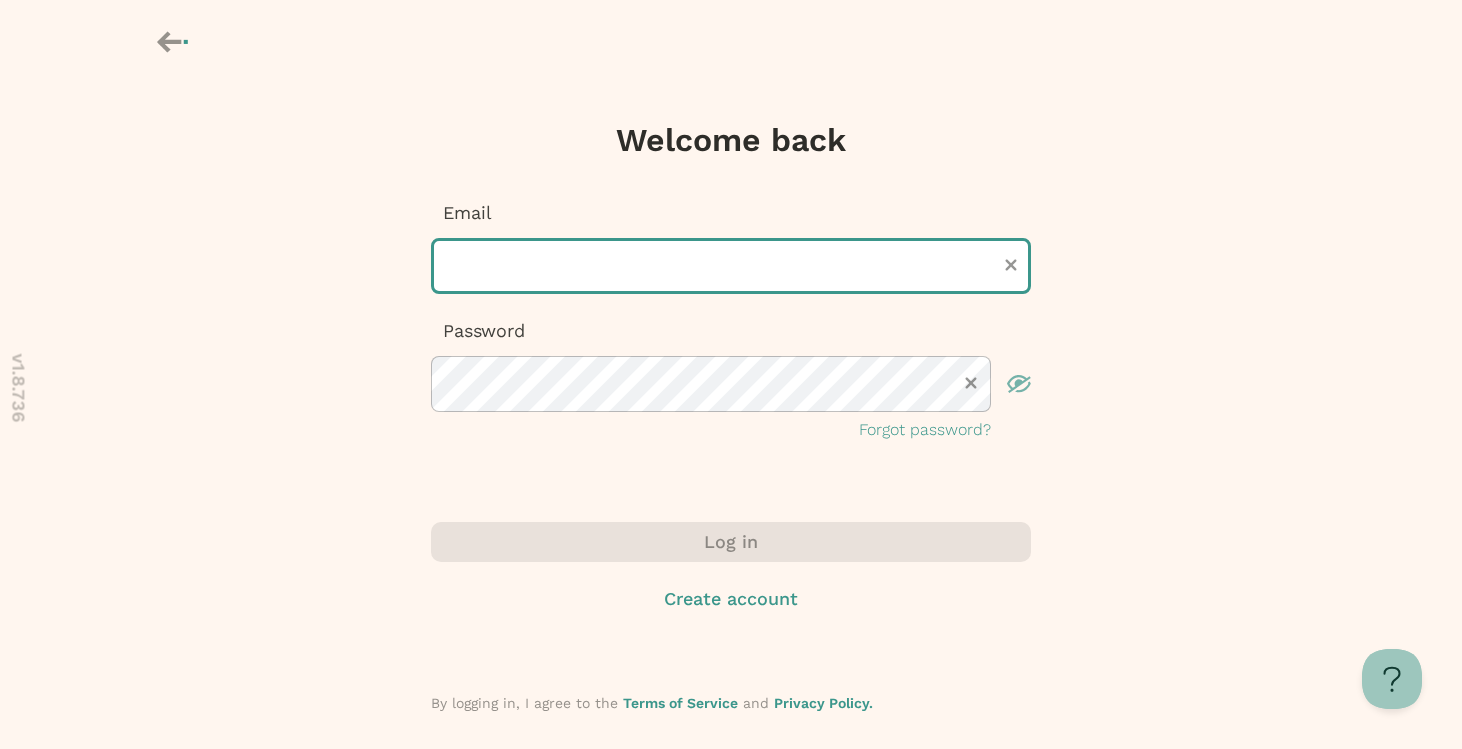 click at bounding box center (731, 266) 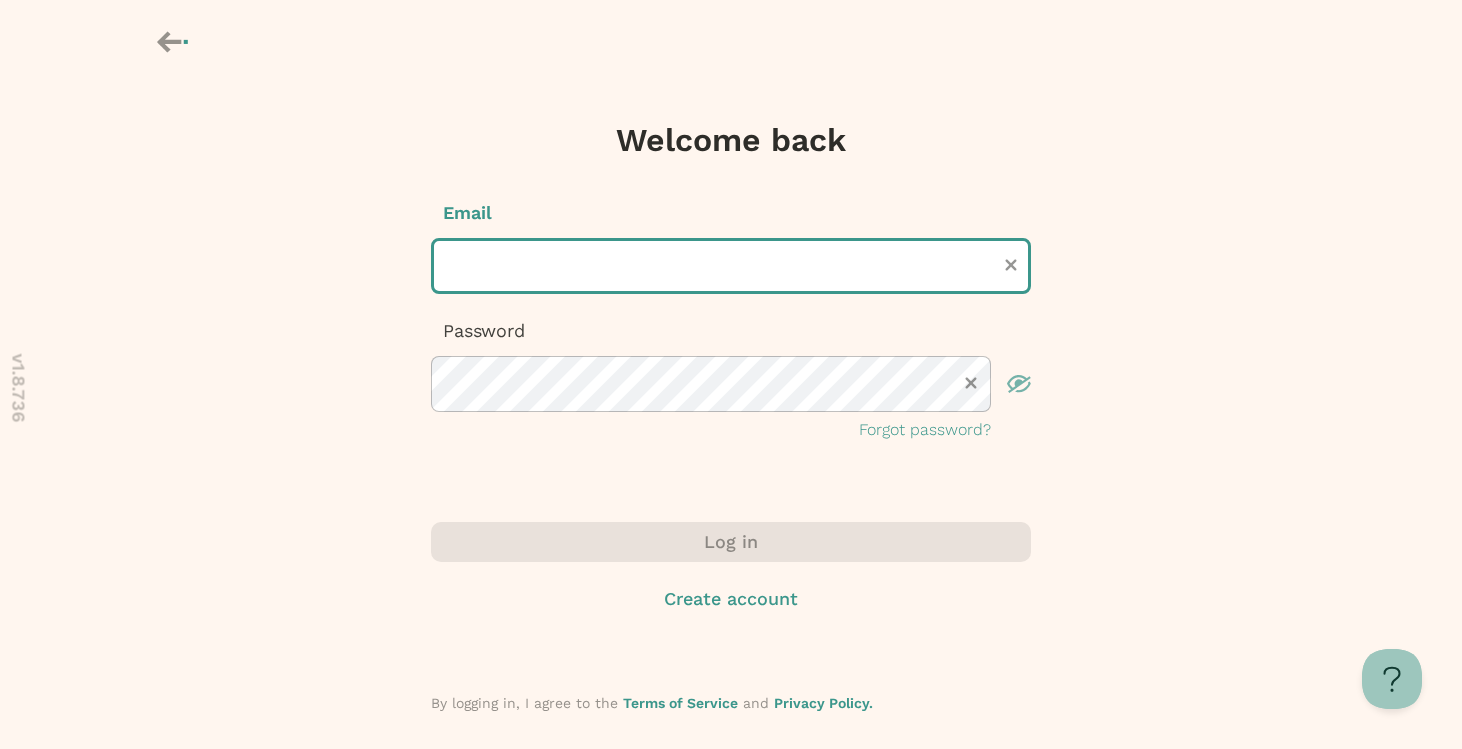 type on "**********" 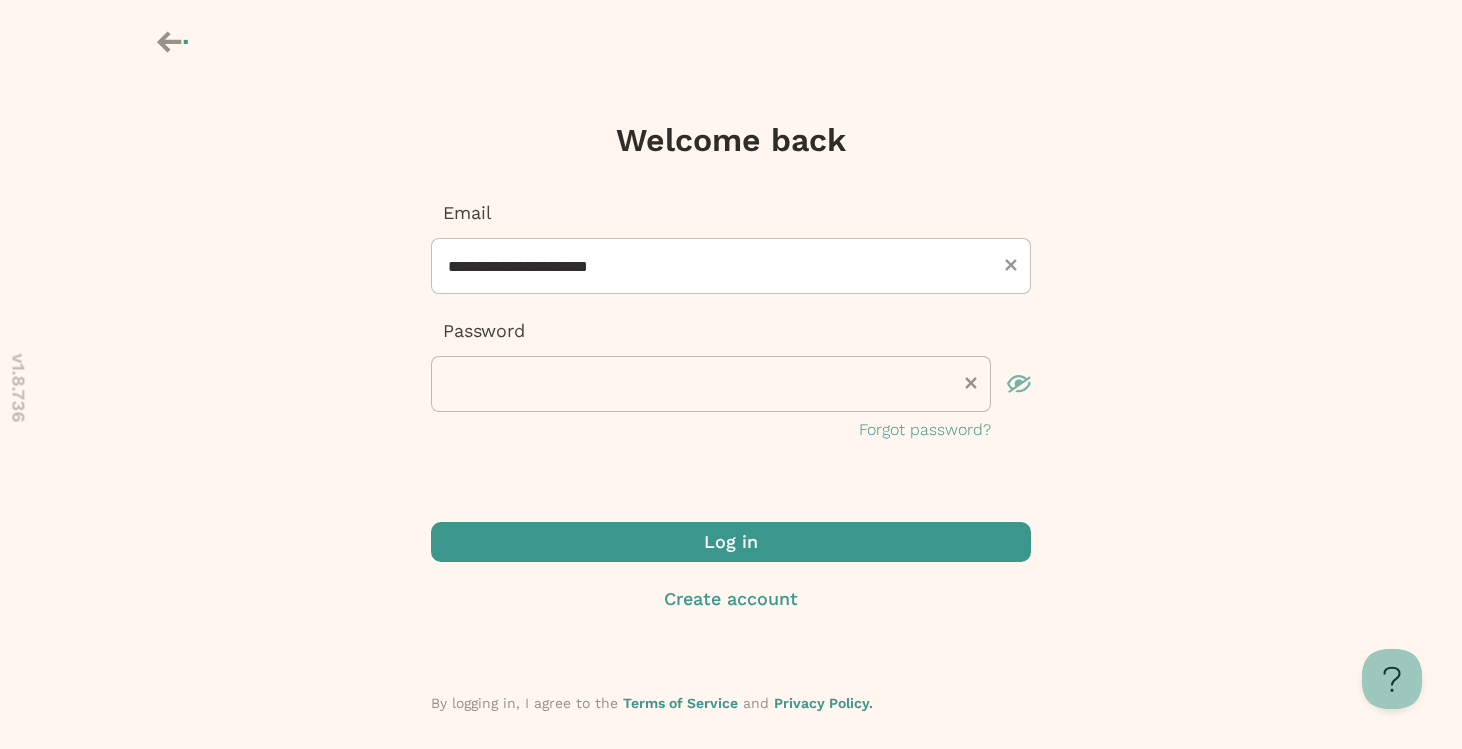 click at bounding box center (731, 542) 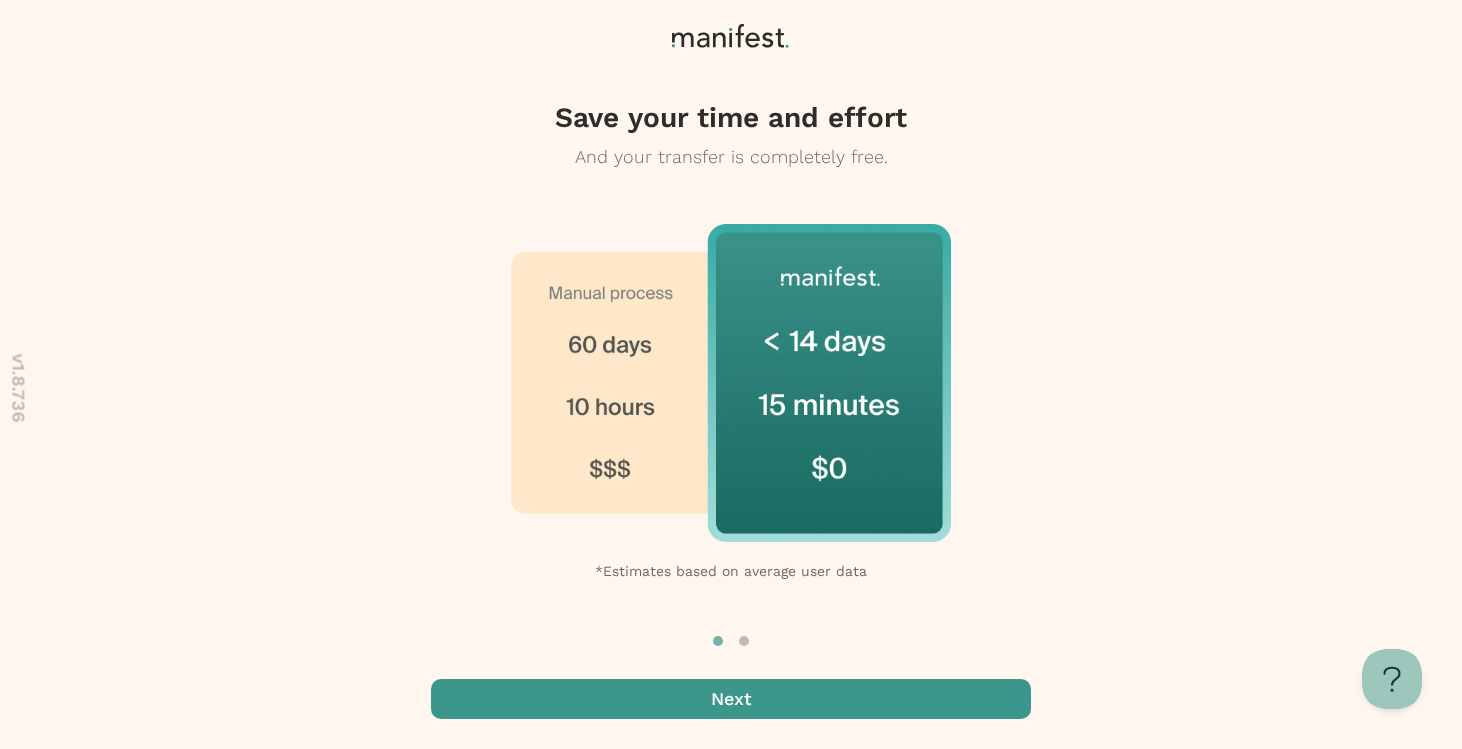 scroll, scrollTop: 0, scrollLeft: 0, axis: both 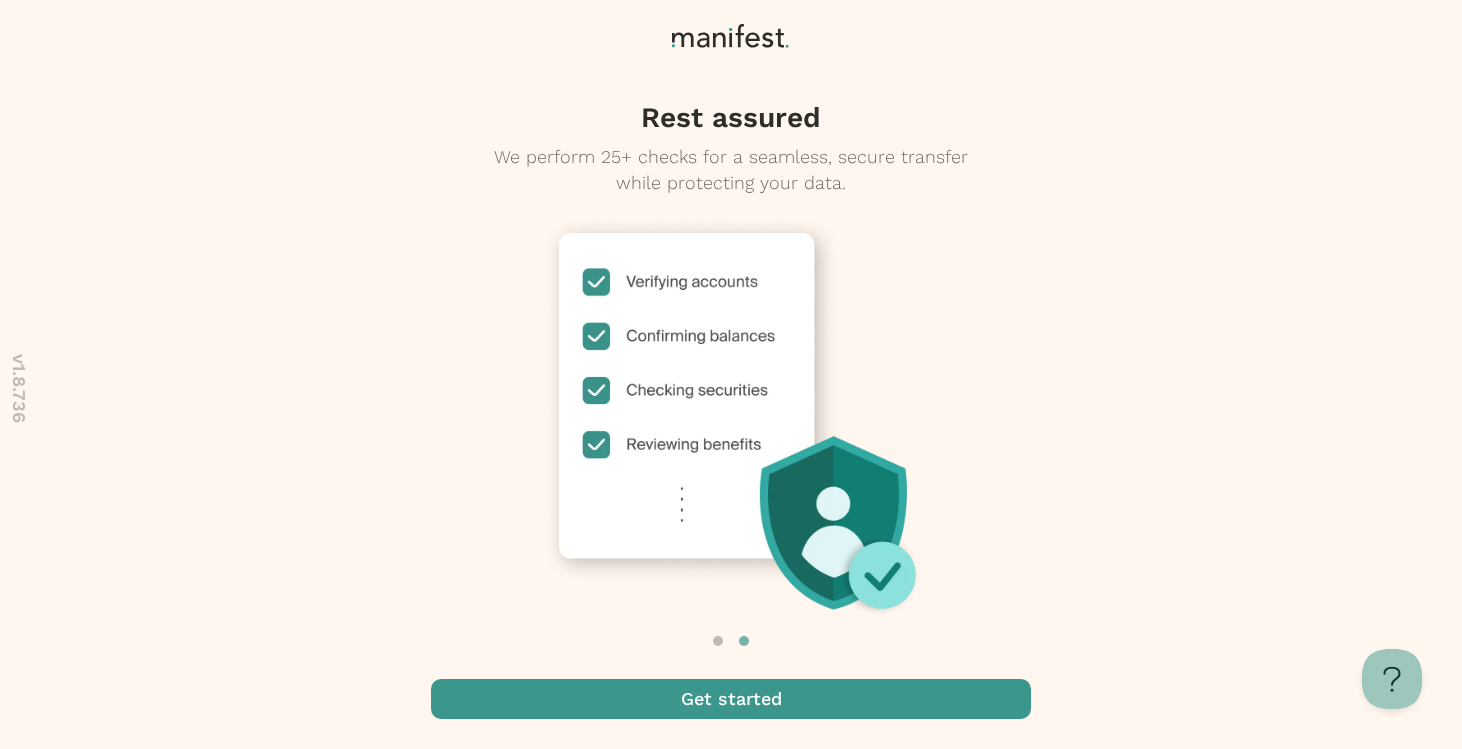 click at bounding box center (731, 699) 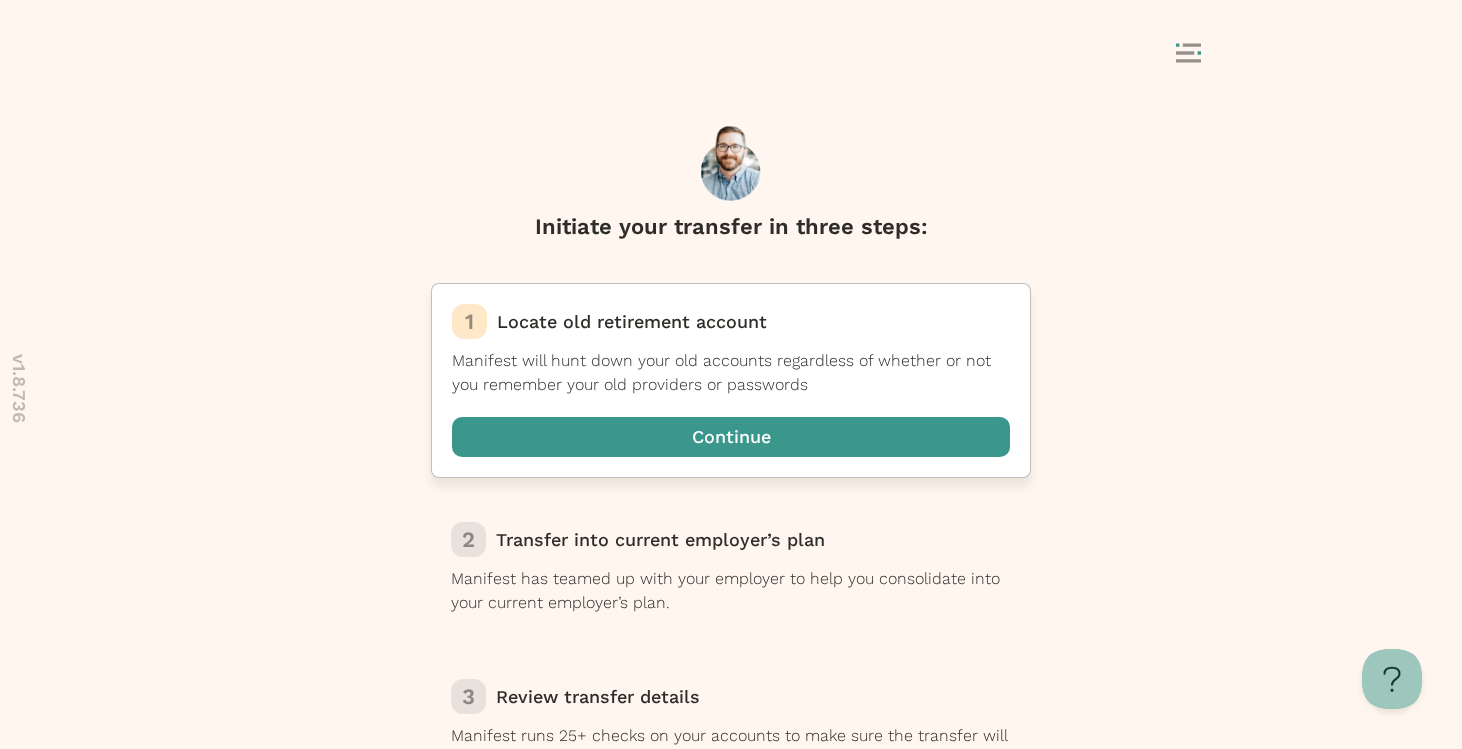 click at bounding box center [731, 437] 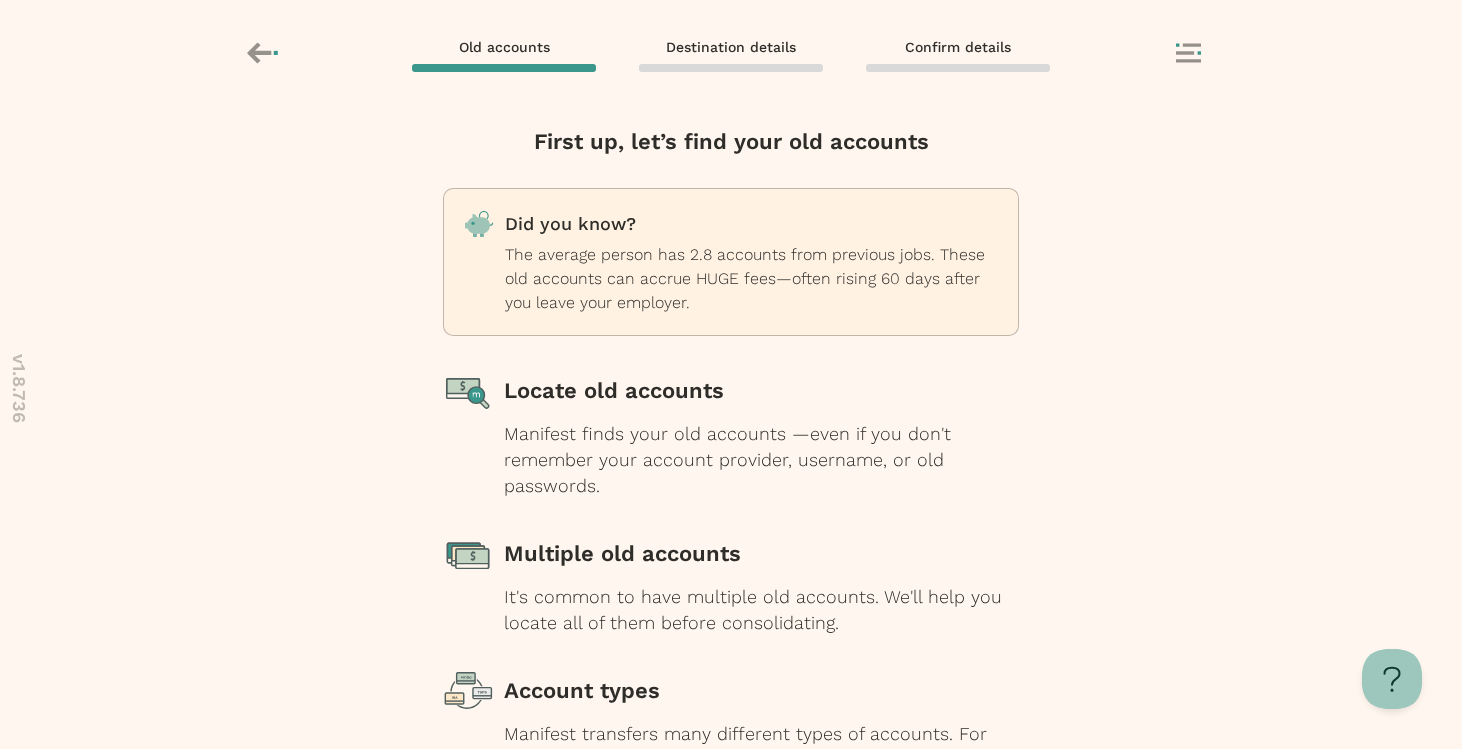click 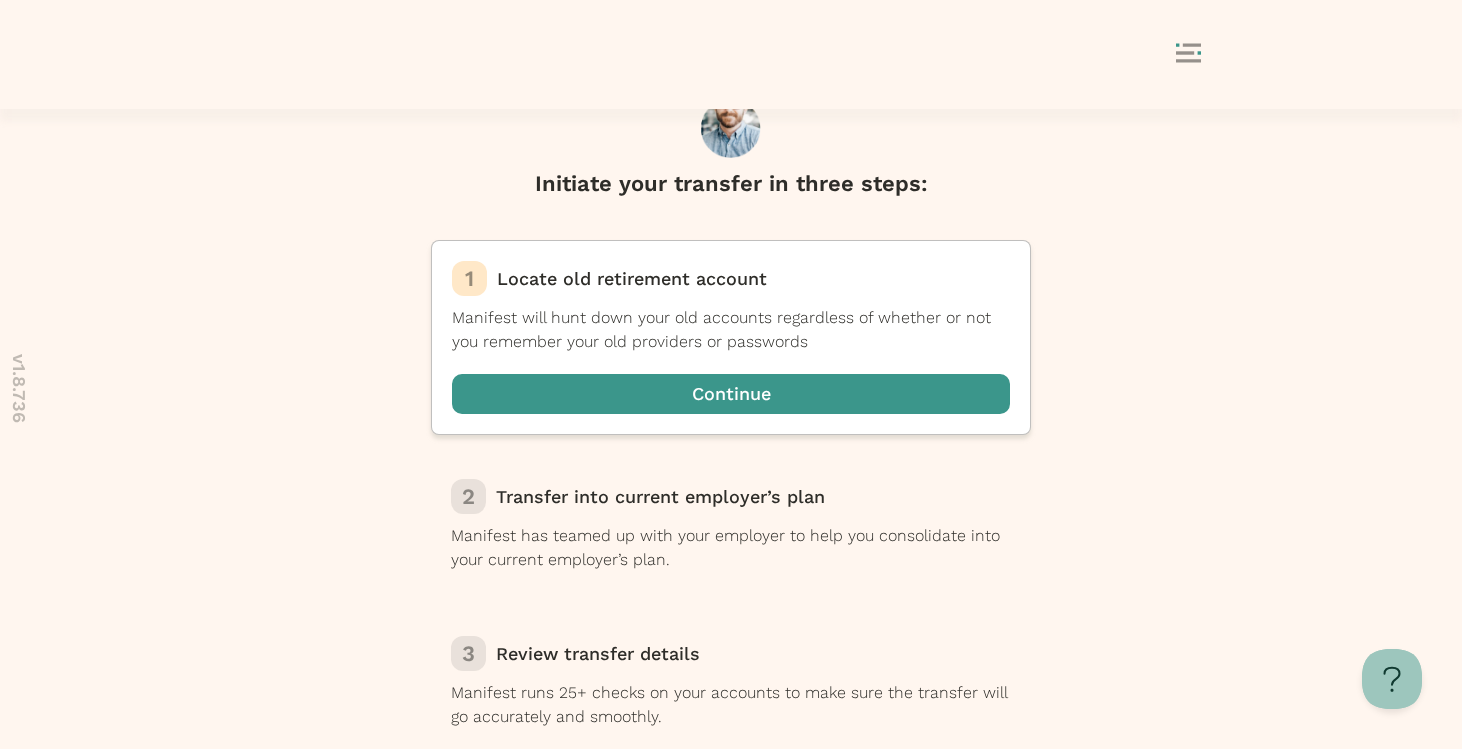 scroll, scrollTop: 0, scrollLeft: 0, axis: both 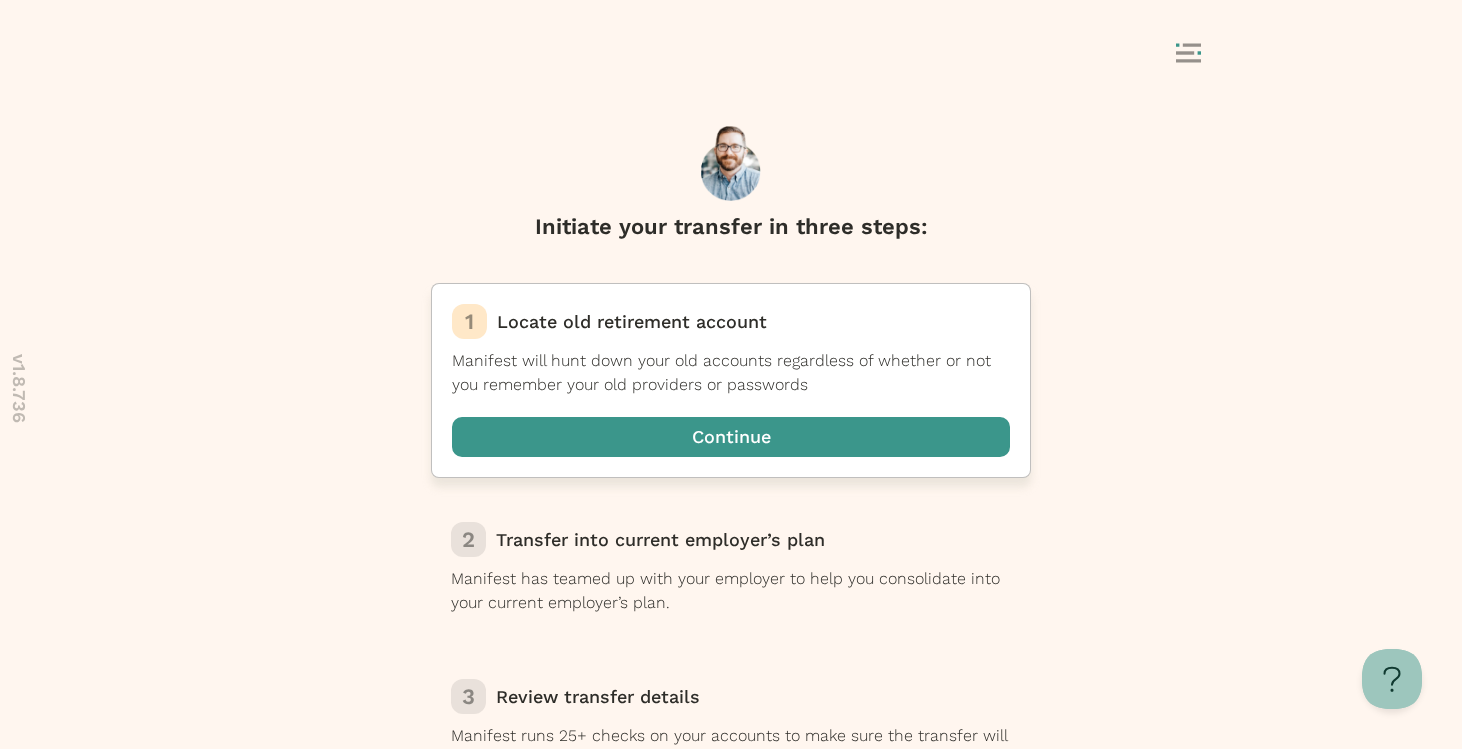 click at bounding box center (731, 437) 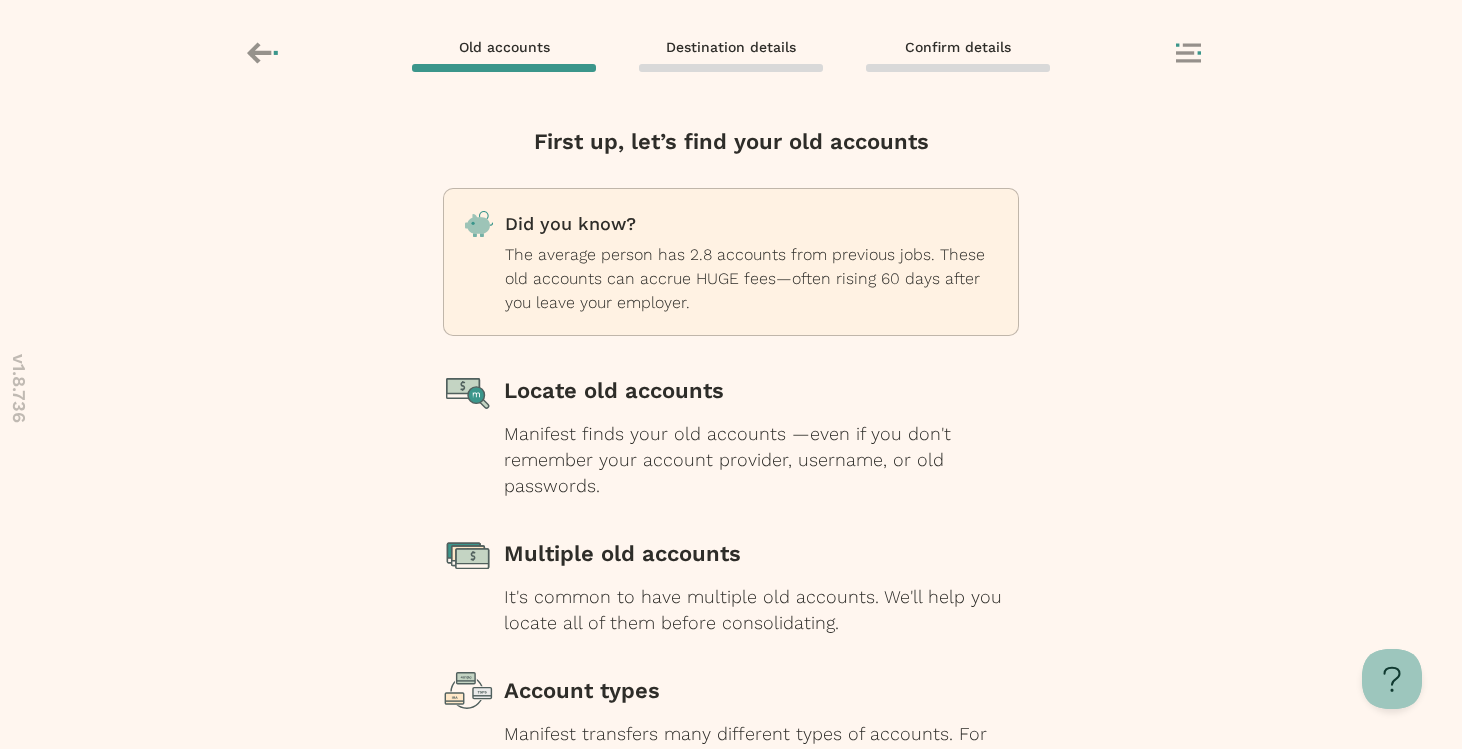 click on "Manifest finds your old accounts —even if you don't remember your account provider, username, or old passwords." at bounding box center [761, 460] 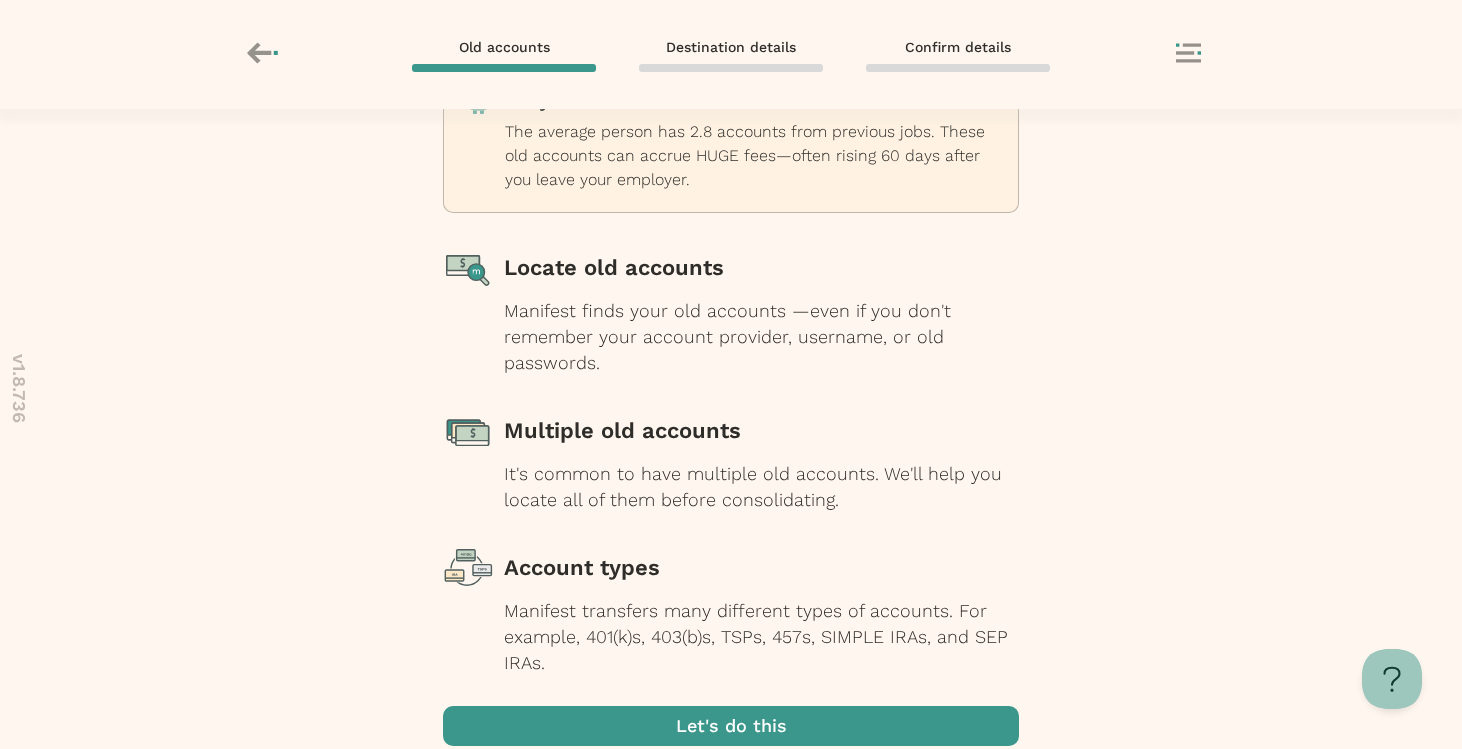 scroll, scrollTop: 202, scrollLeft: 0, axis: vertical 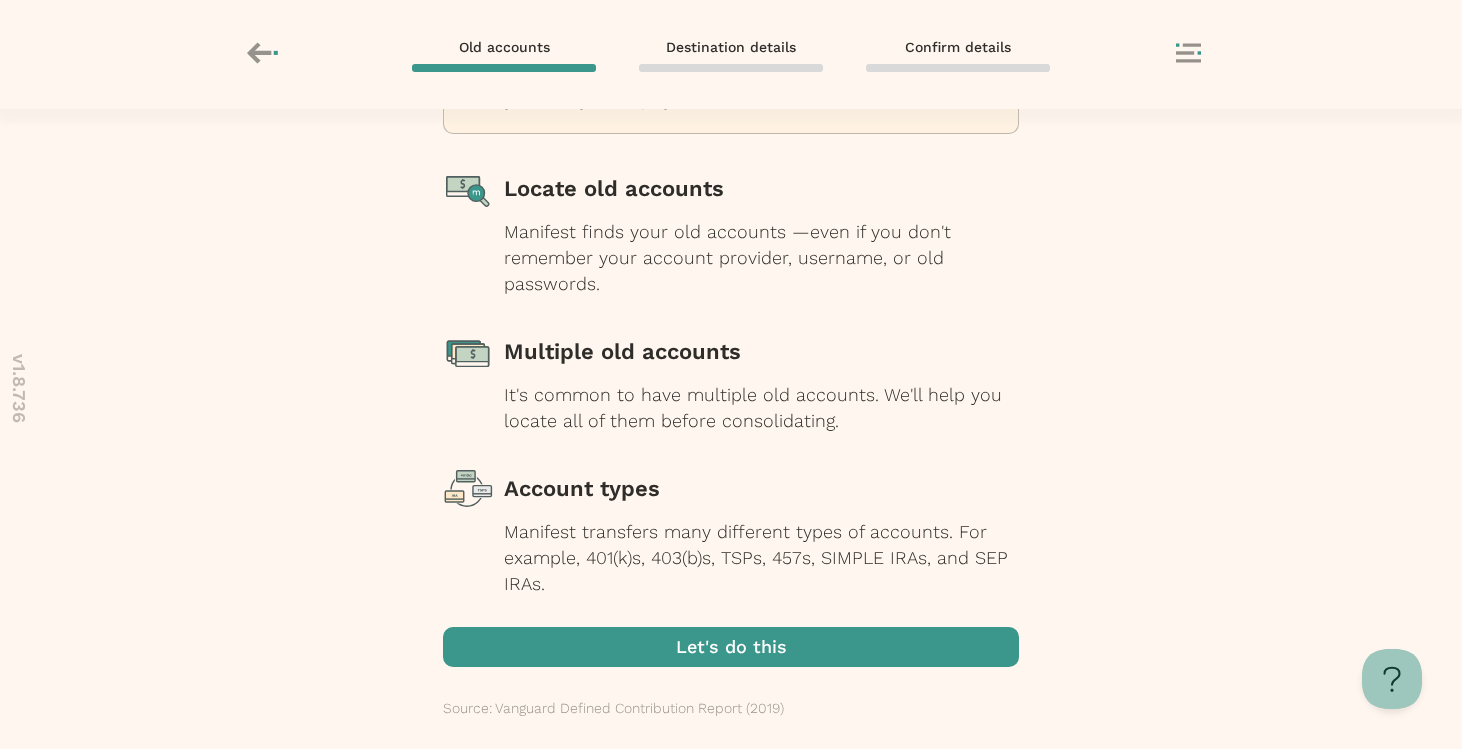 click at bounding box center (731, 647) 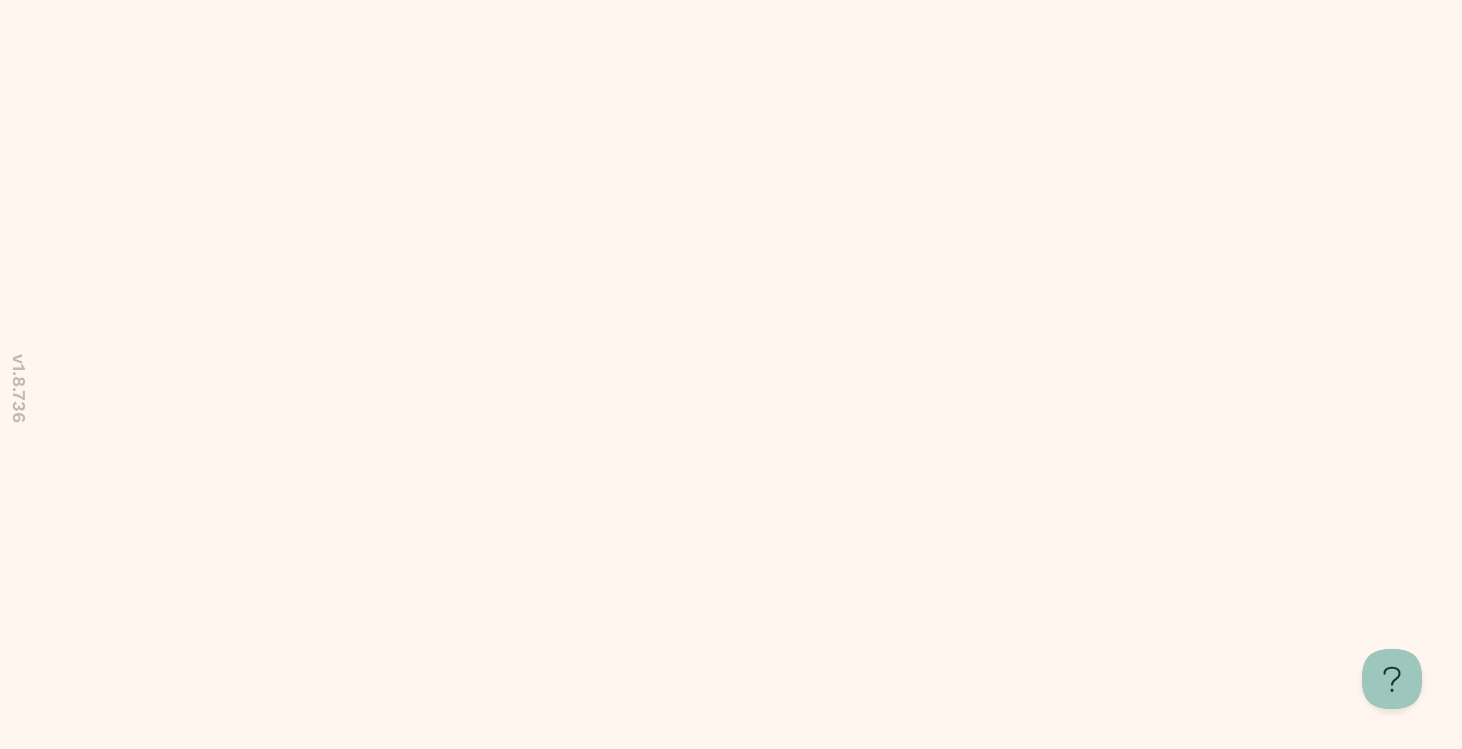 scroll, scrollTop: 0, scrollLeft: 0, axis: both 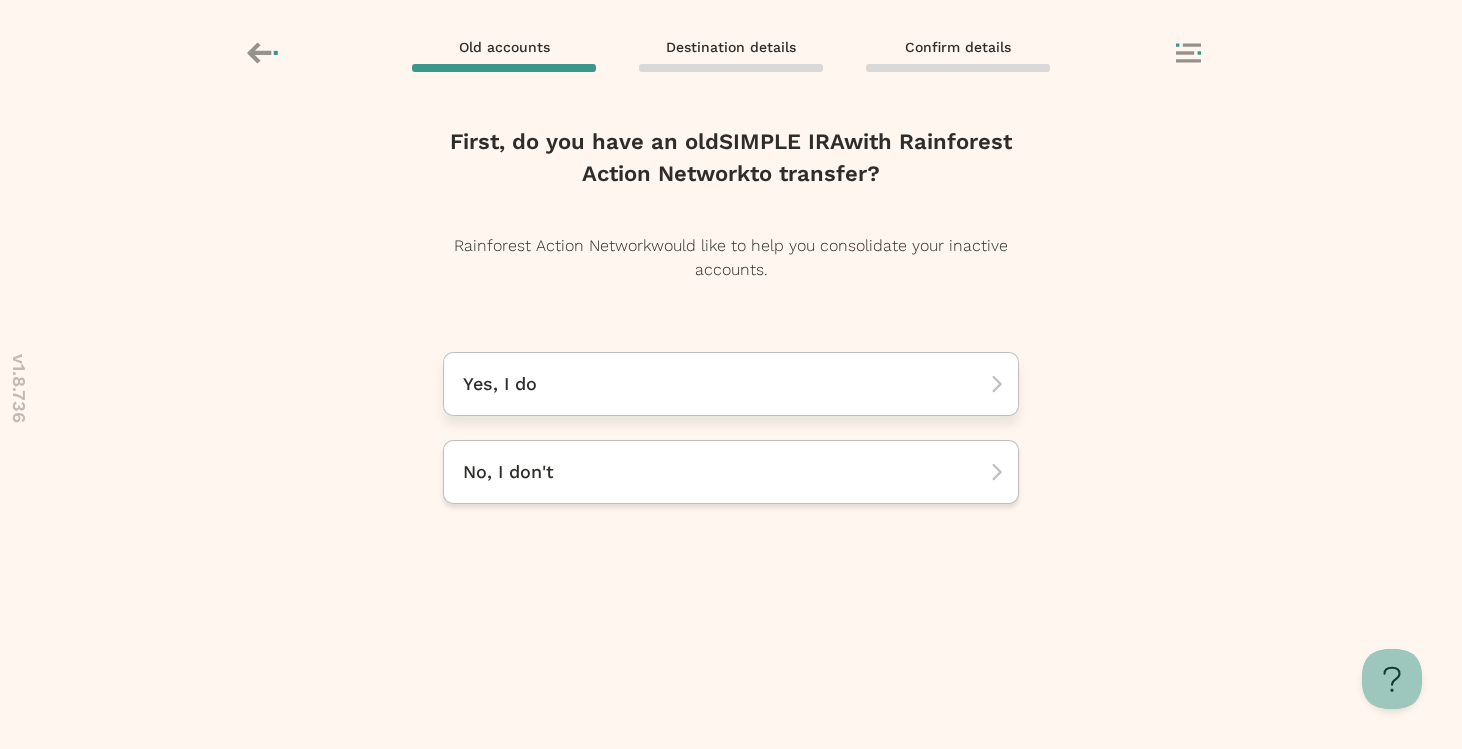 click on "Yes, I do" at bounding box center [724, 384] 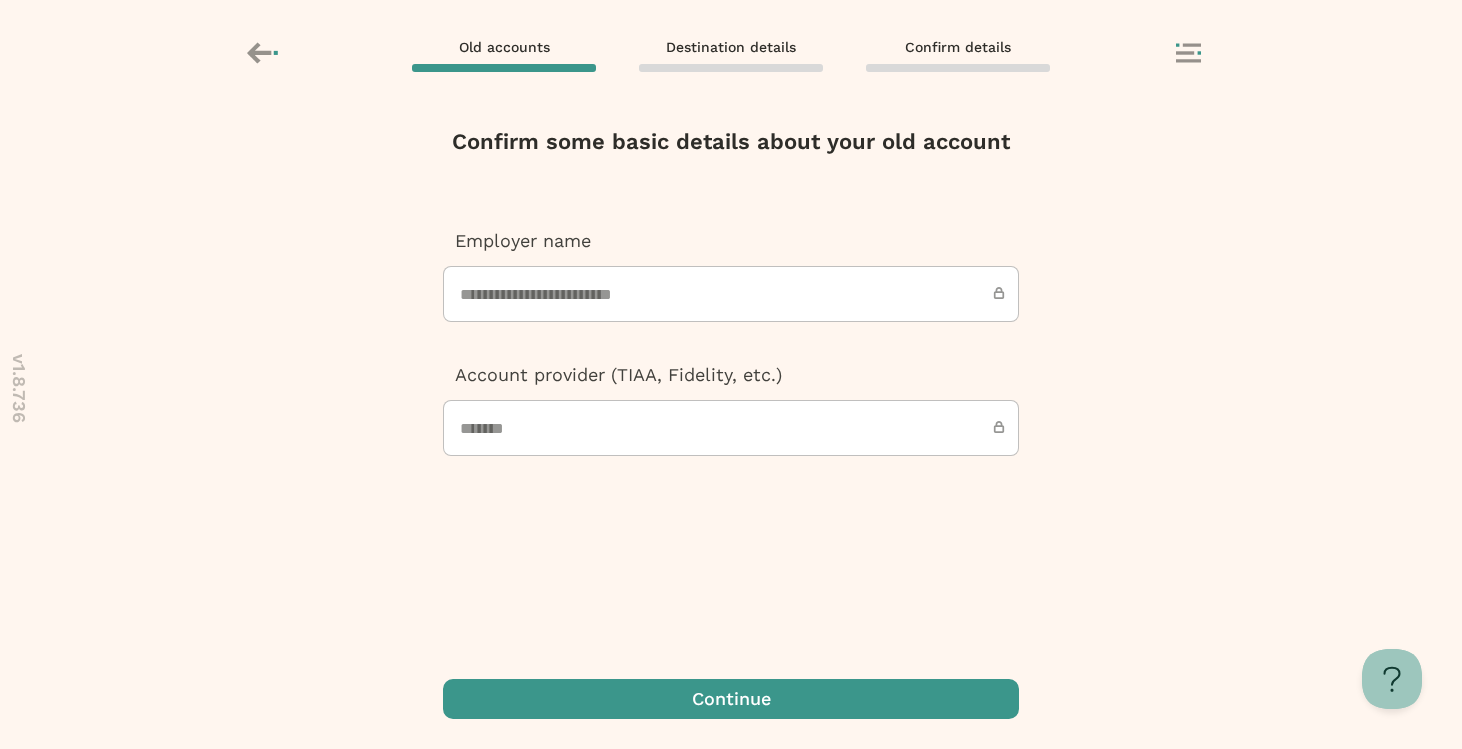 click at bounding box center (731, 699) 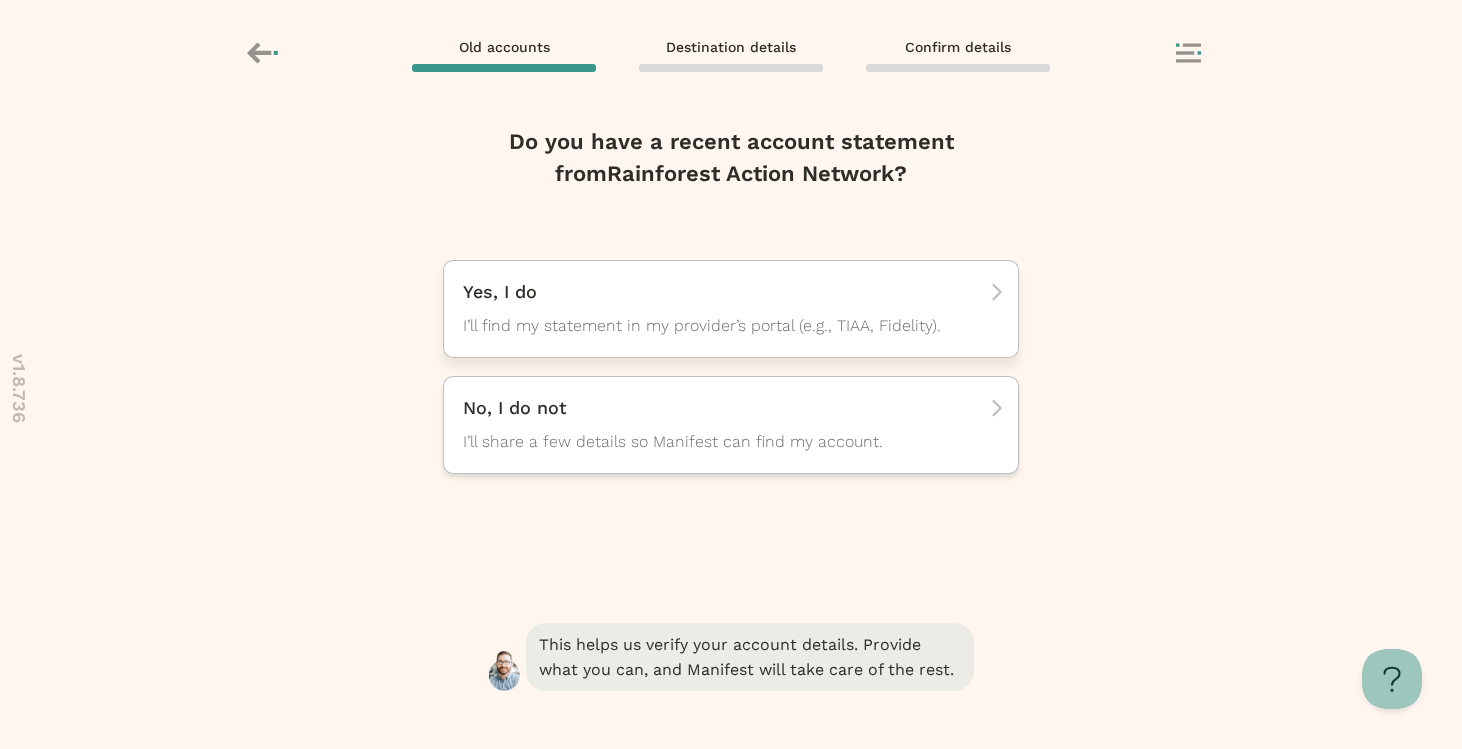 click on "Yes, I do" at bounding box center (724, 292) 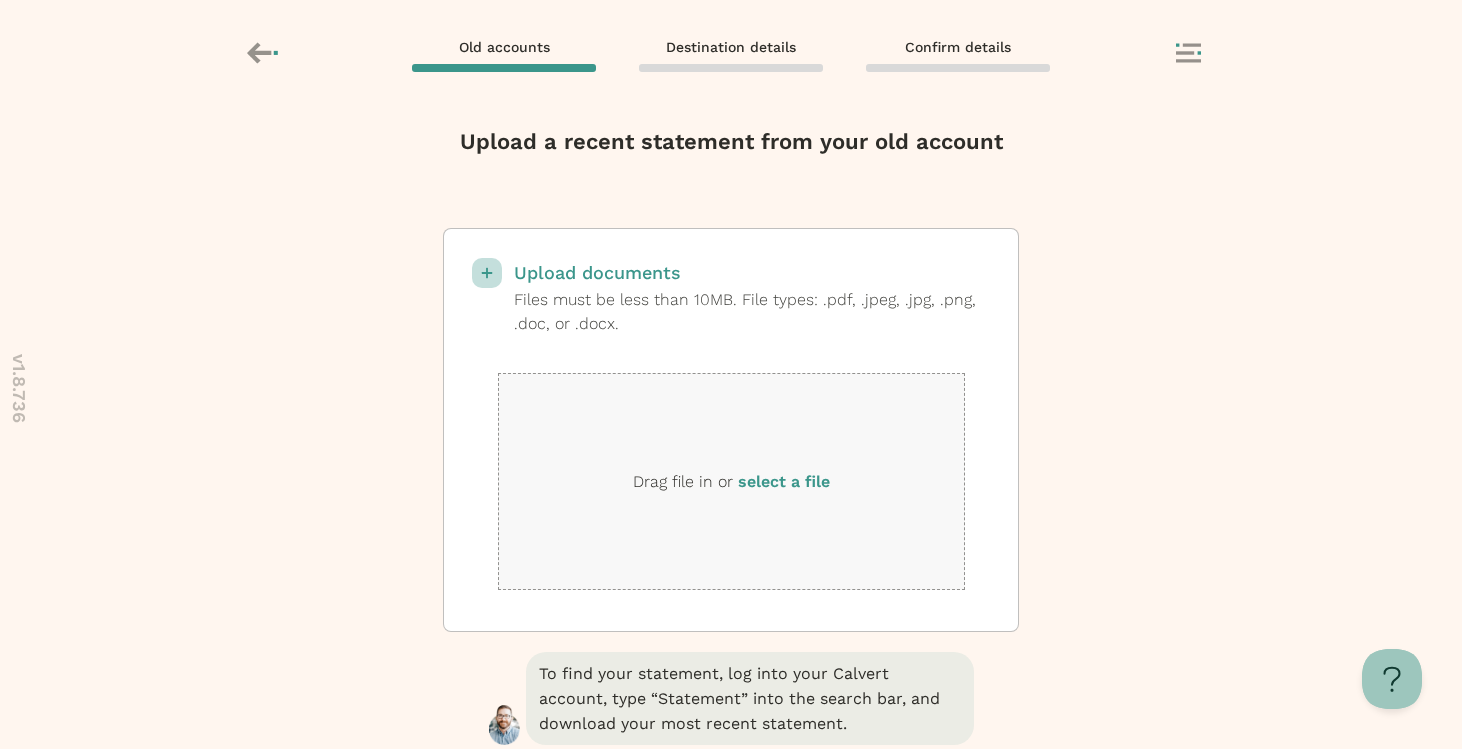 click 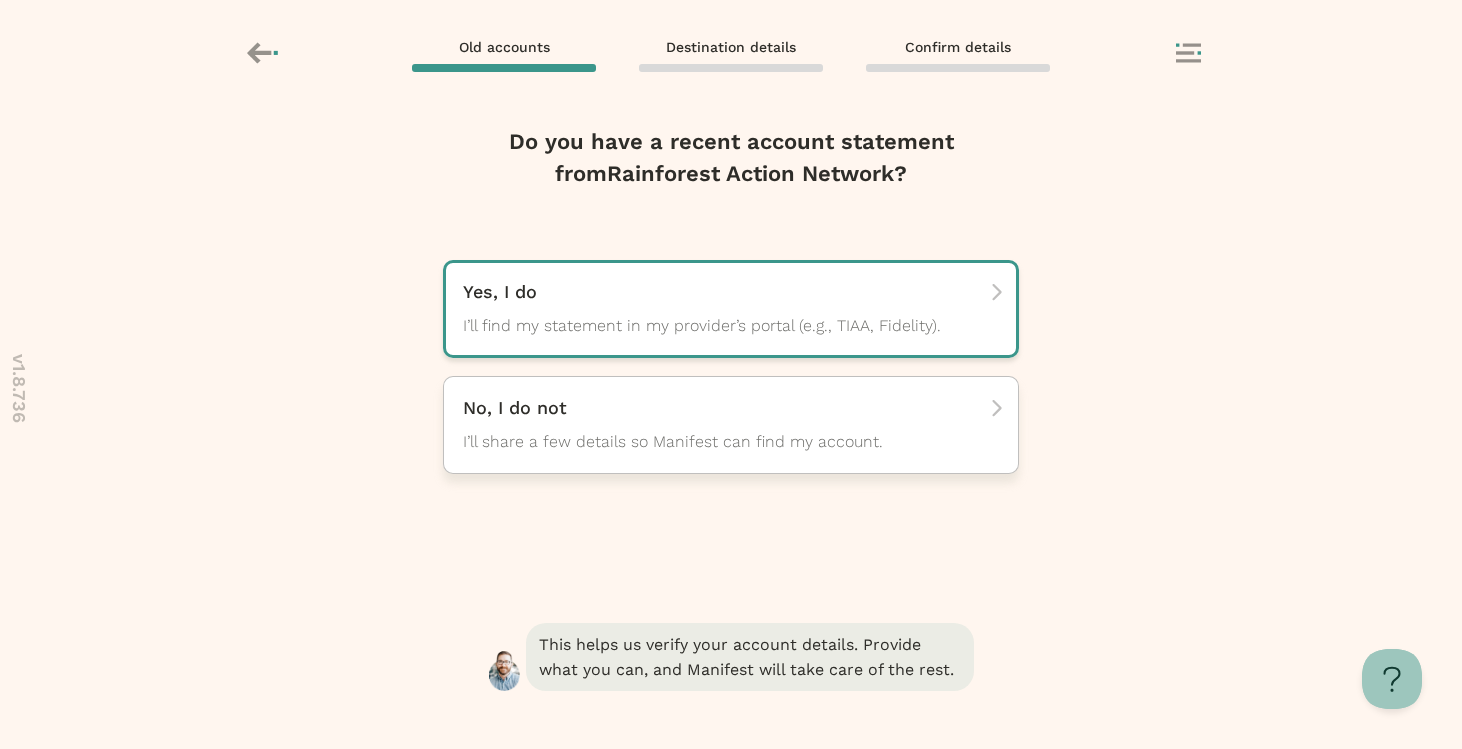 click on "I’ll share a few details so Manifest can find my account." at bounding box center (713, 442) 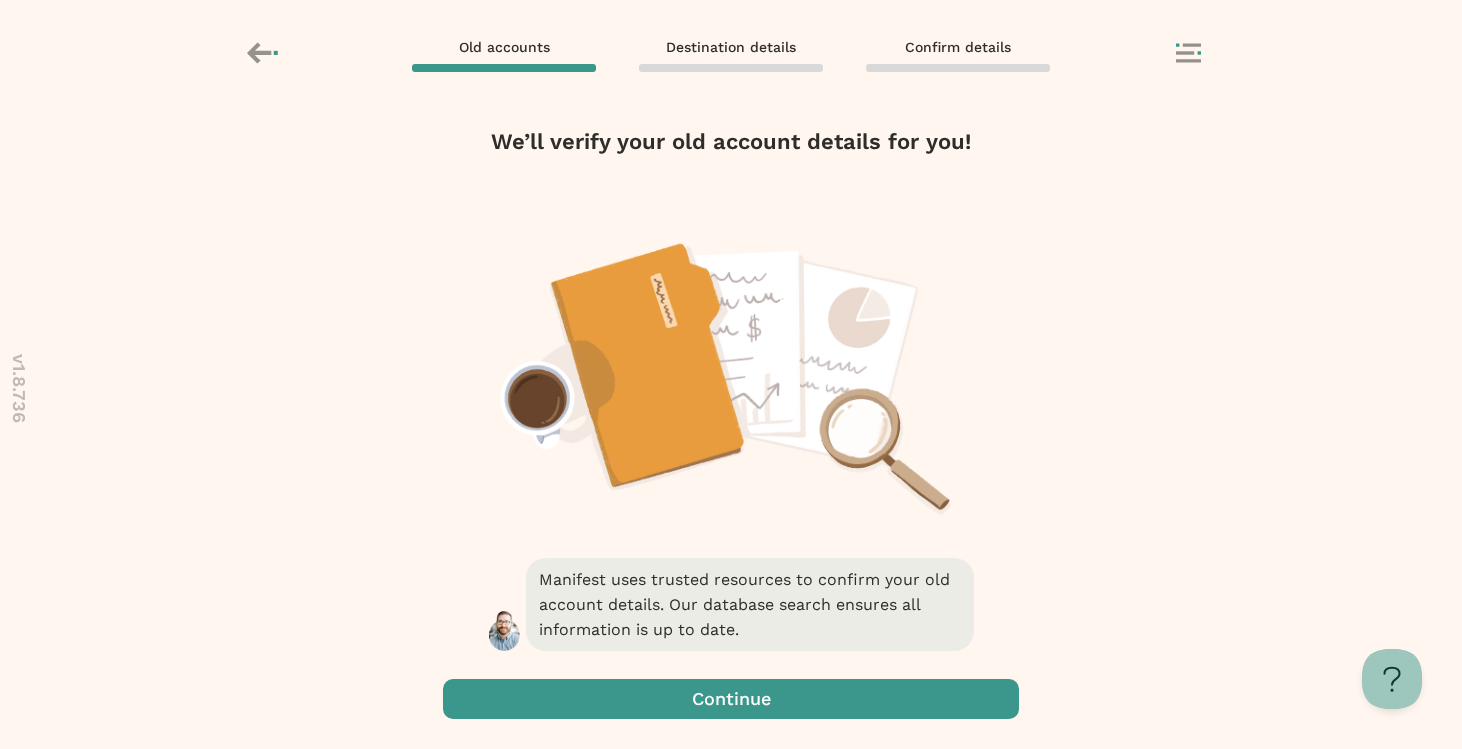 click at bounding box center [731, 699] 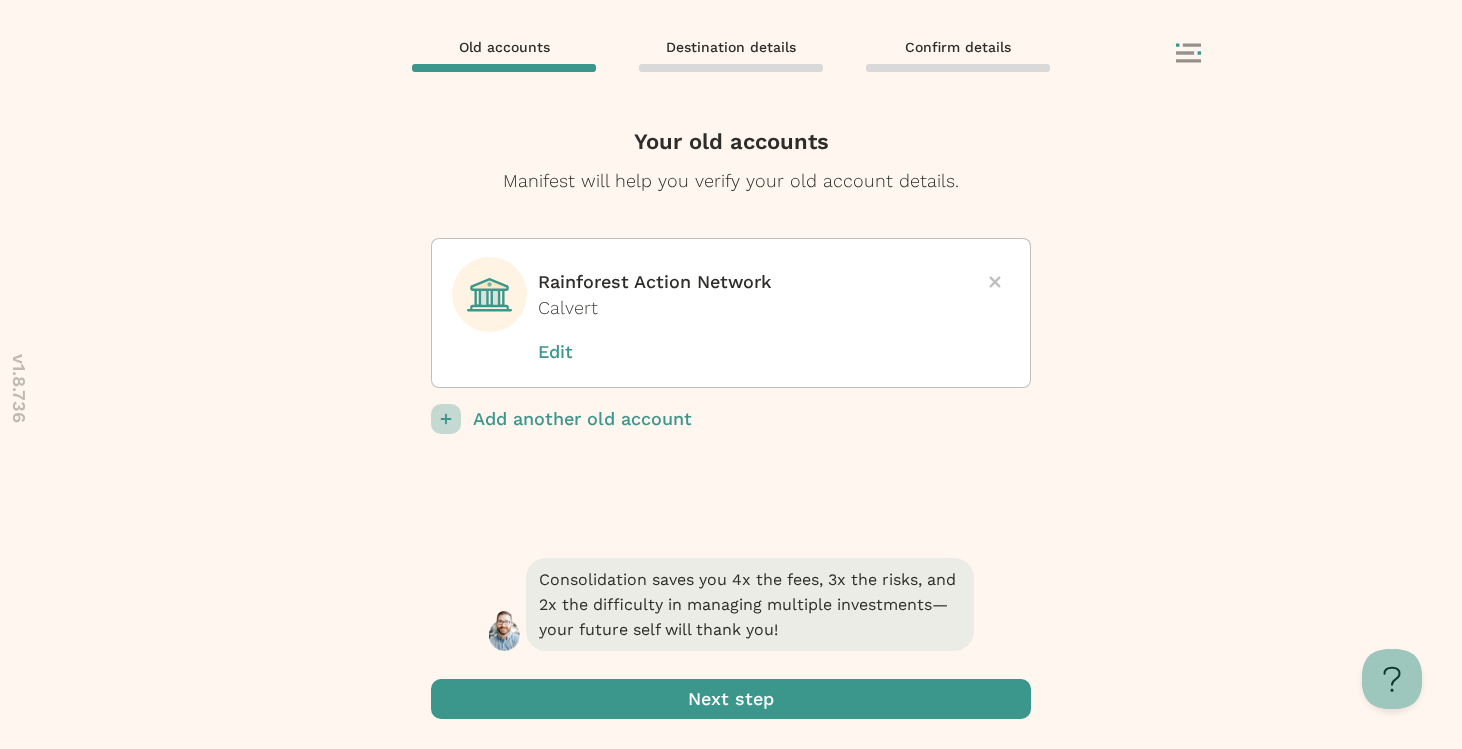 click on "Add another old account" at bounding box center [752, 419] 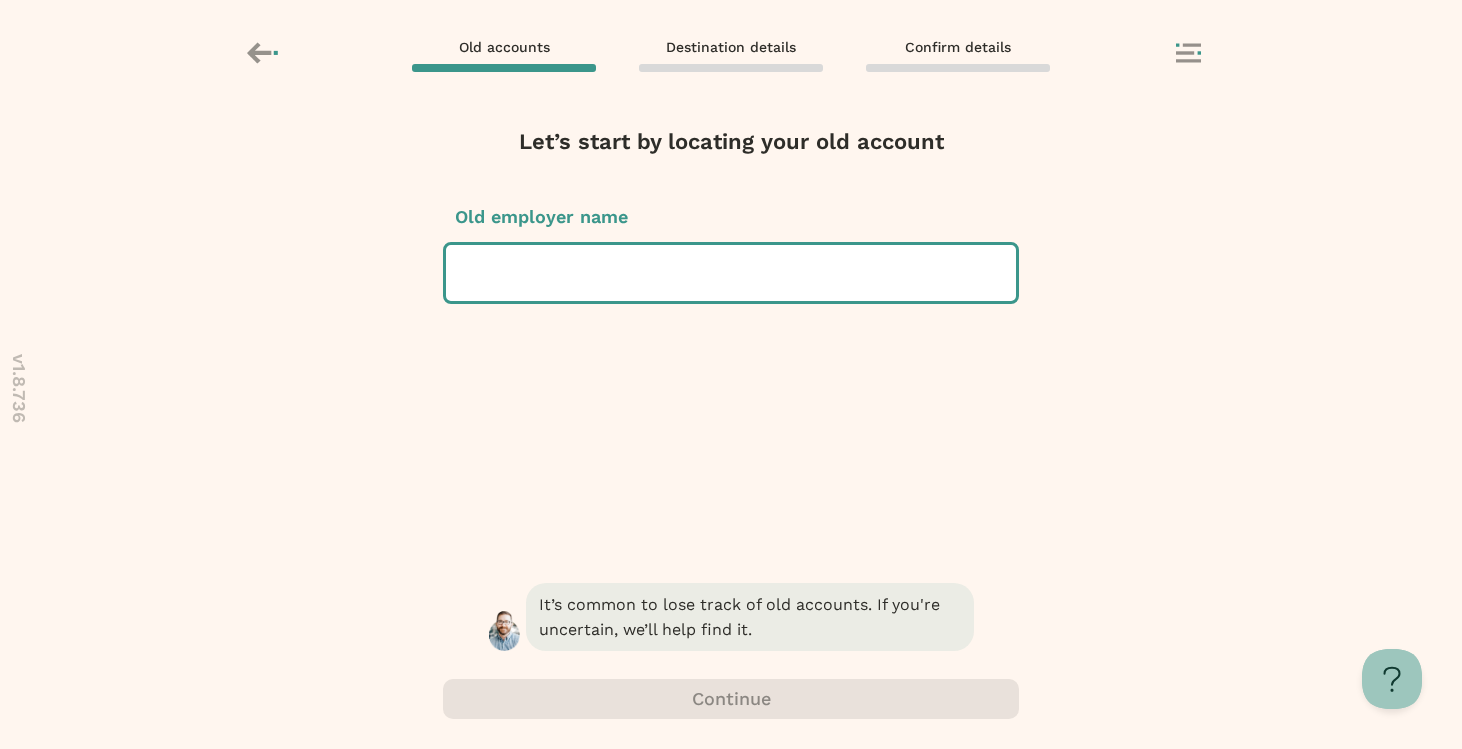 click at bounding box center (731, 273) 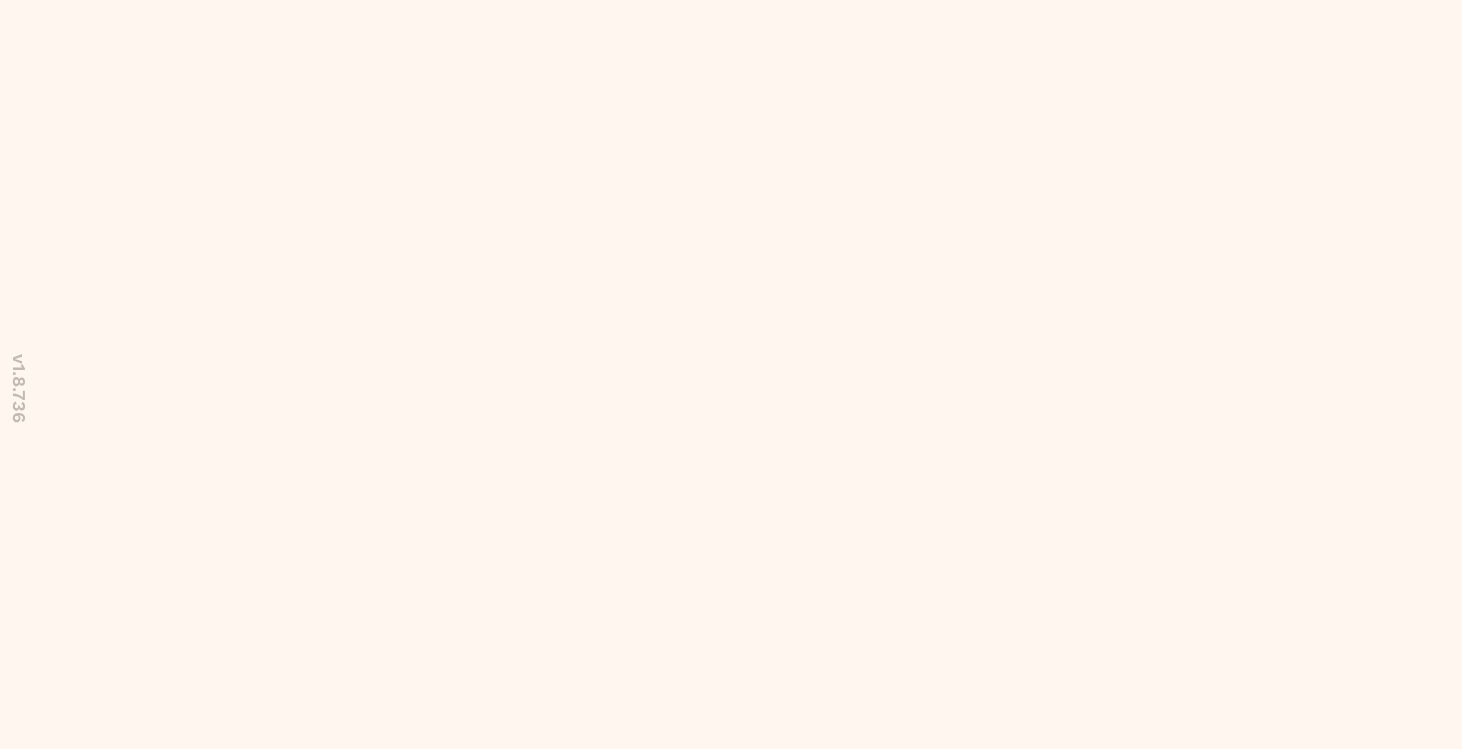 scroll, scrollTop: 0, scrollLeft: 0, axis: both 